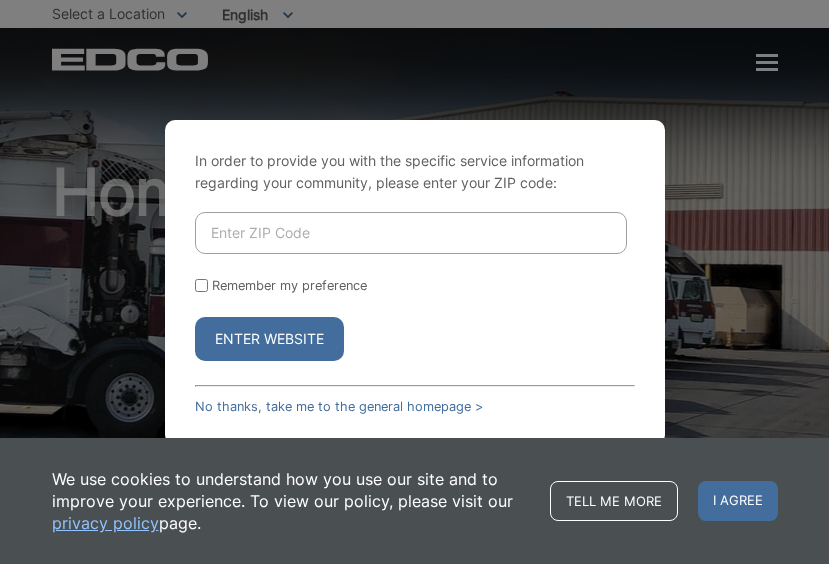 scroll, scrollTop: 0, scrollLeft: 0, axis: both 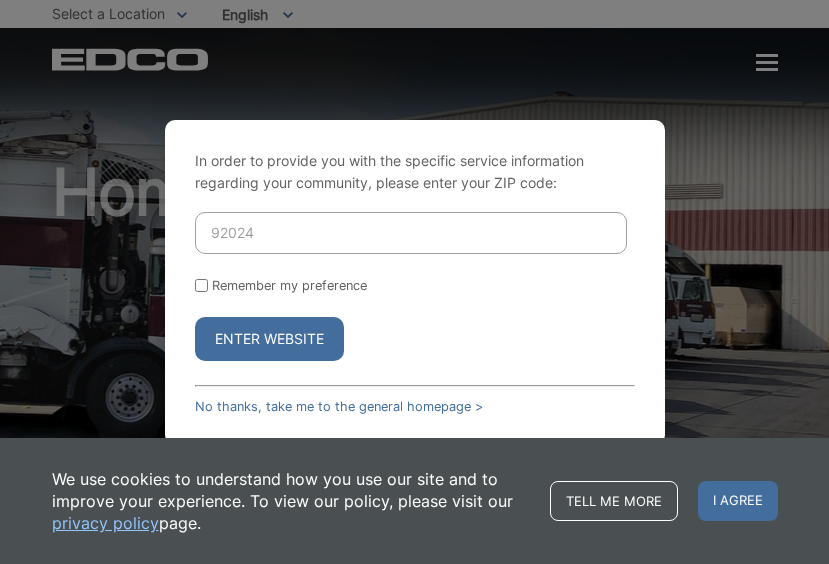type on "92024" 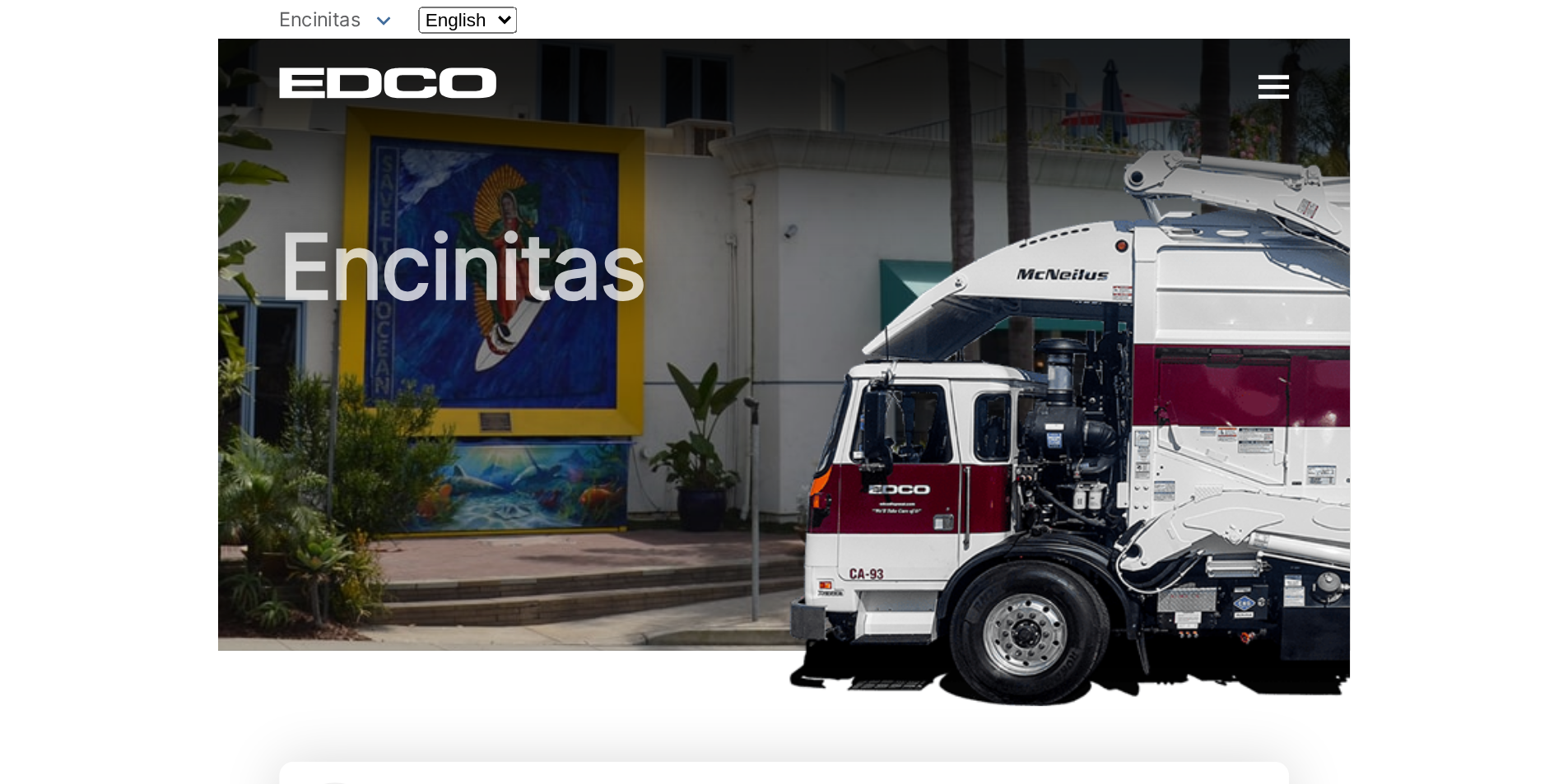 scroll, scrollTop: 0, scrollLeft: 0, axis: both 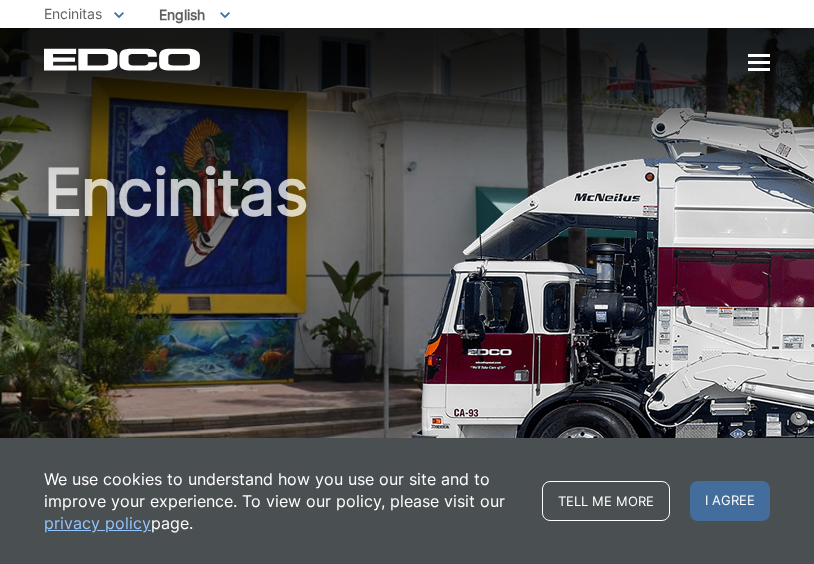 click at bounding box center [759, 63] 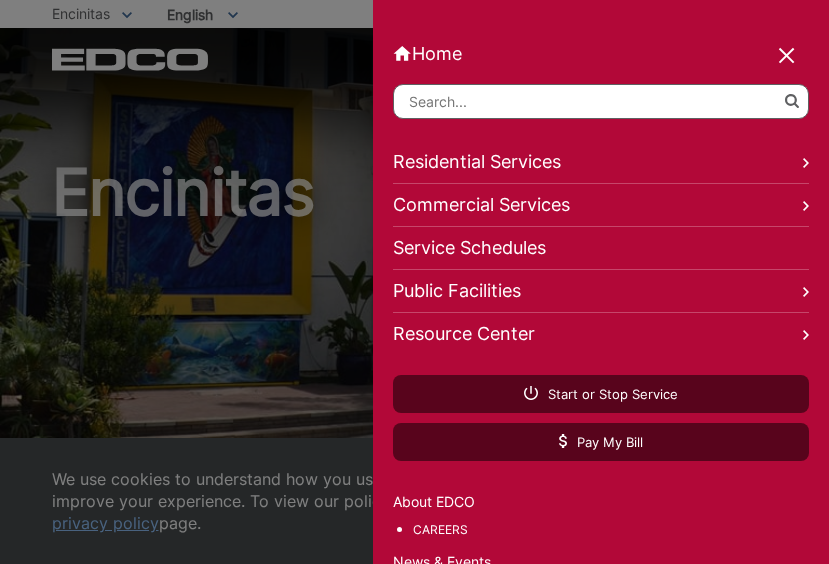 click on "Resource Center" at bounding box center [601, 334] 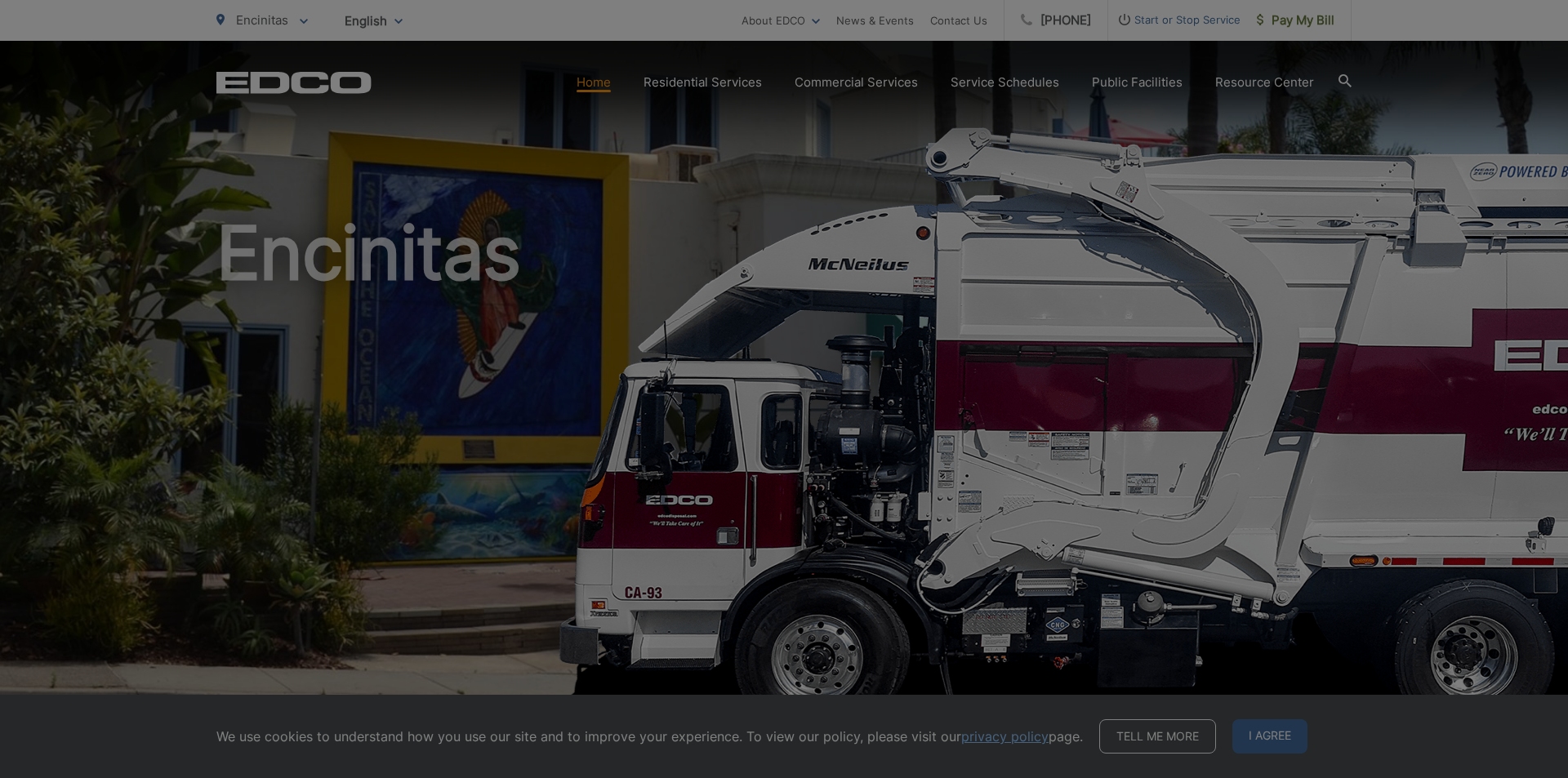 click at bounding box center (784, 389) 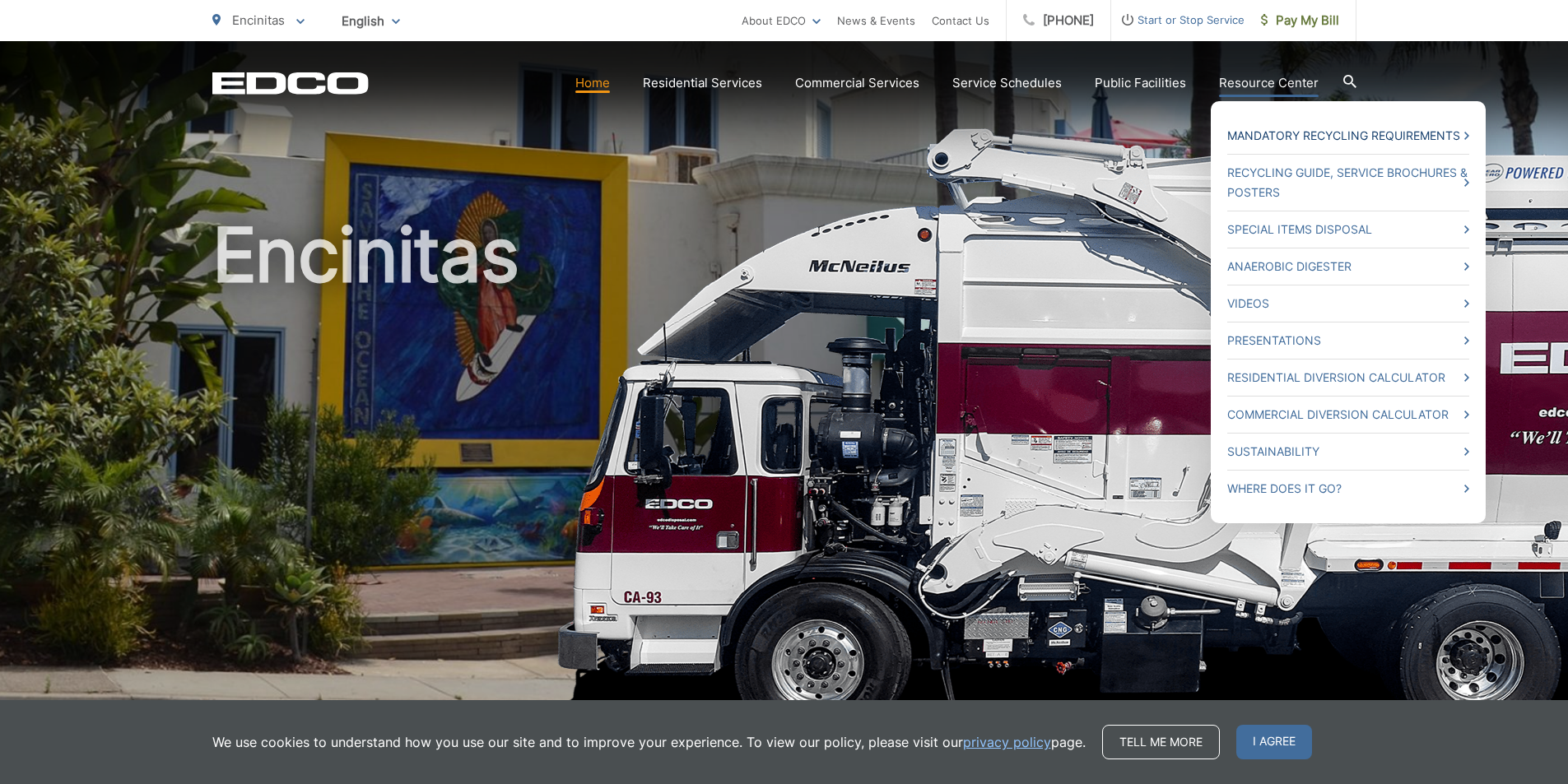 click on "Mandatory Recycling Requirements" at bounding box center (1348, 136) 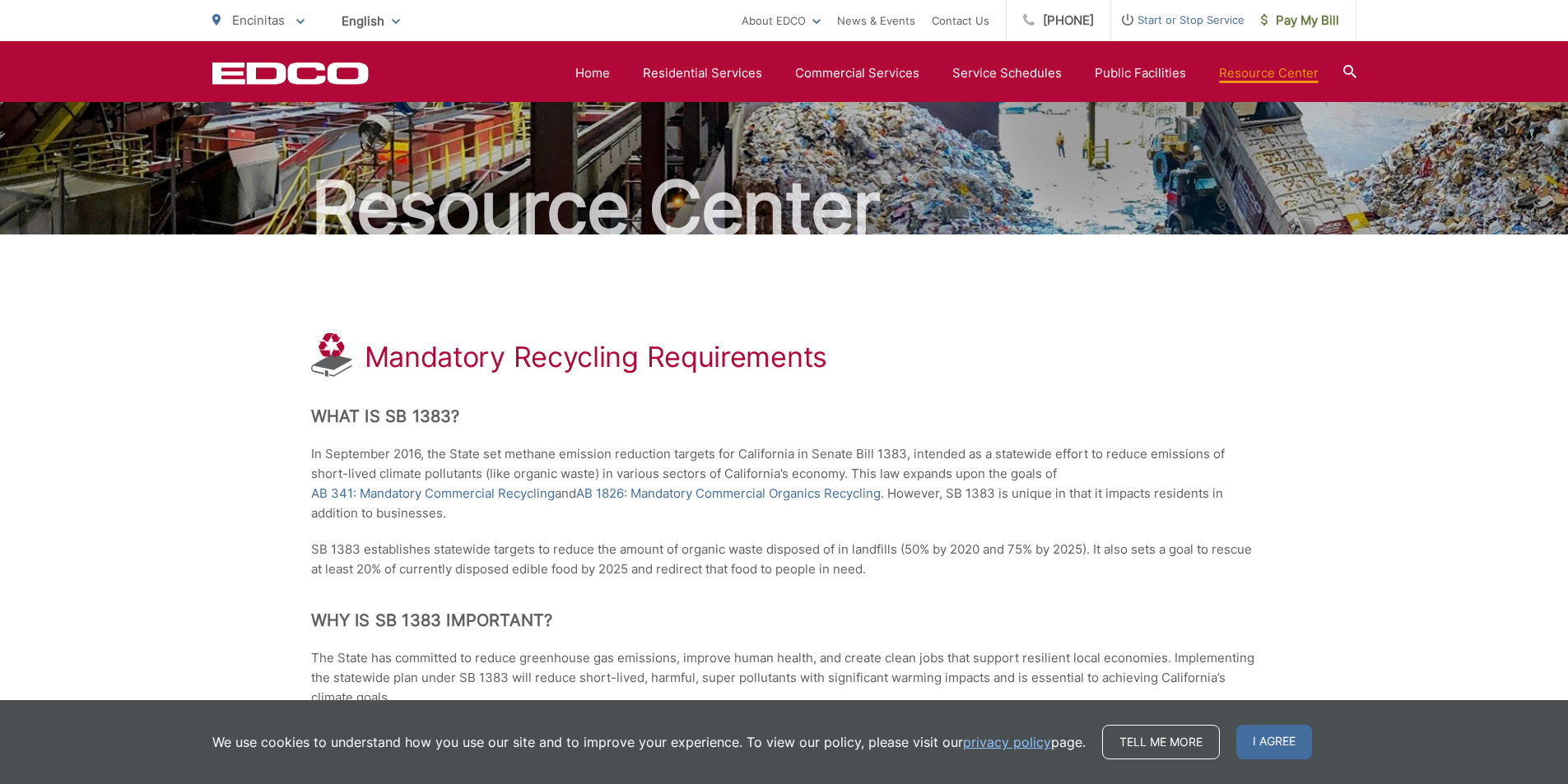 scroll, scrollTop: 0, scrollLeft: 0, axis: both 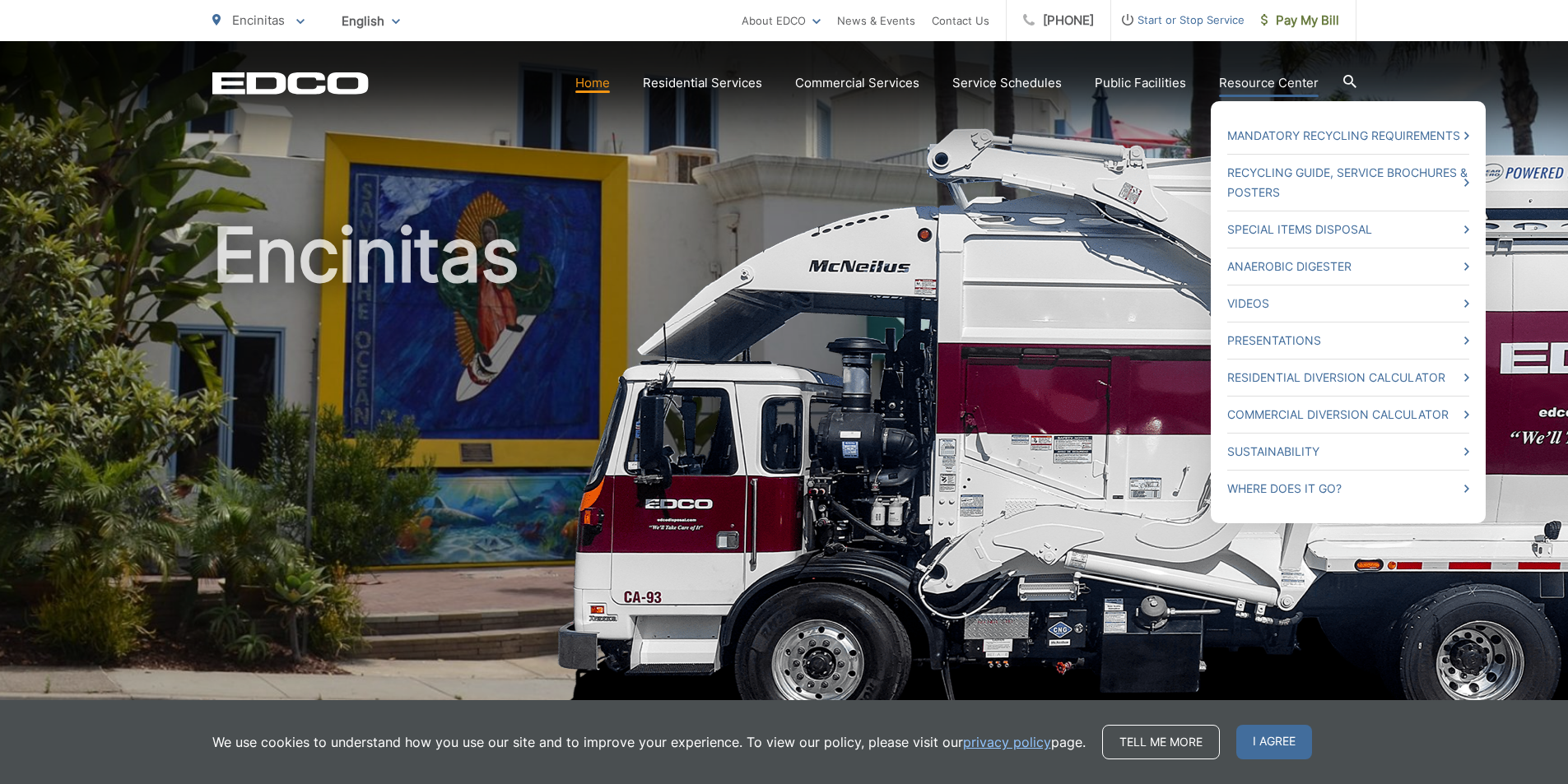 click on "Resource Center" at bounding box center (1268, 83) 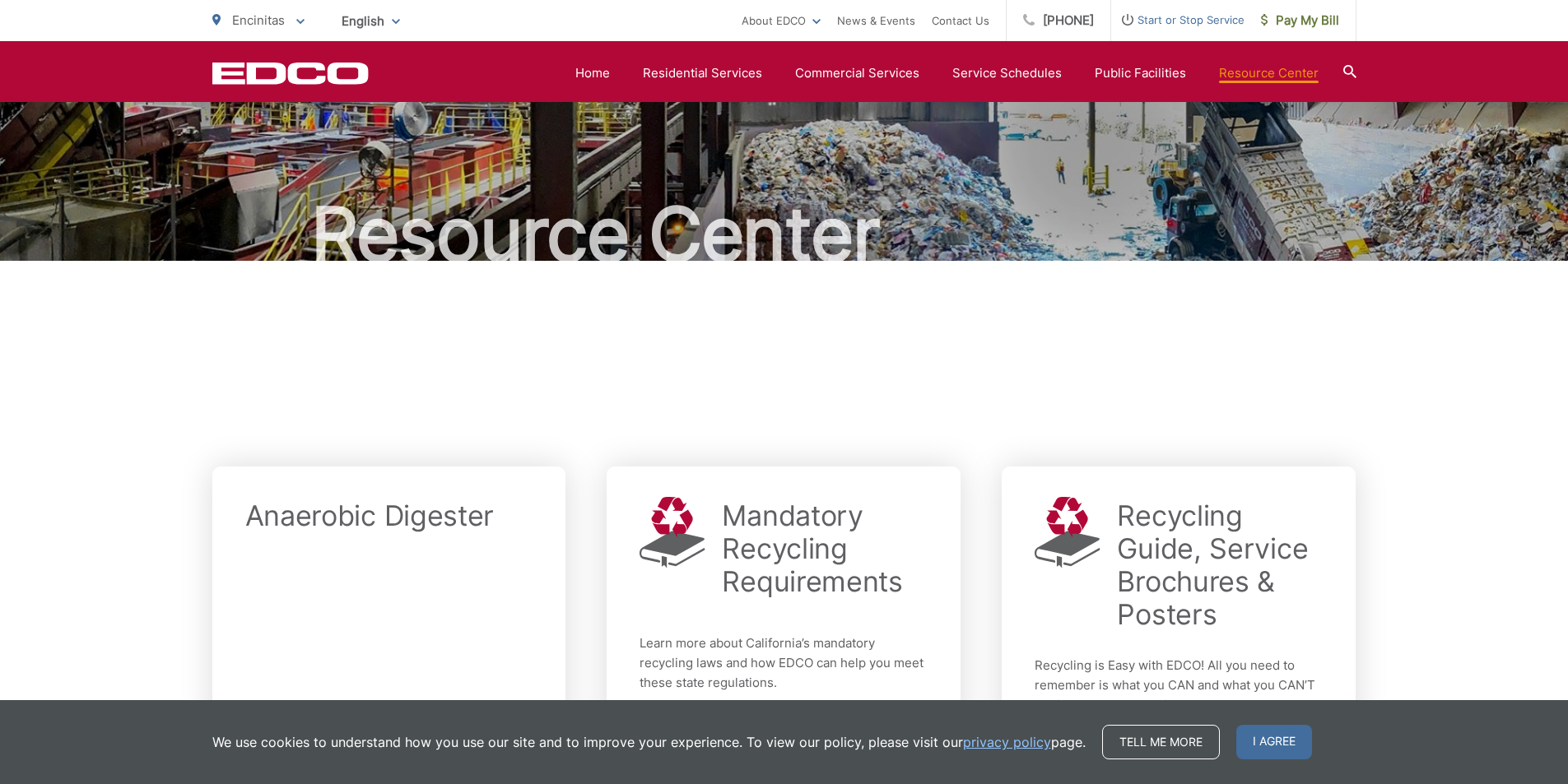 scroll, scrollTop: 0, scrollLeft: 0, axis: both 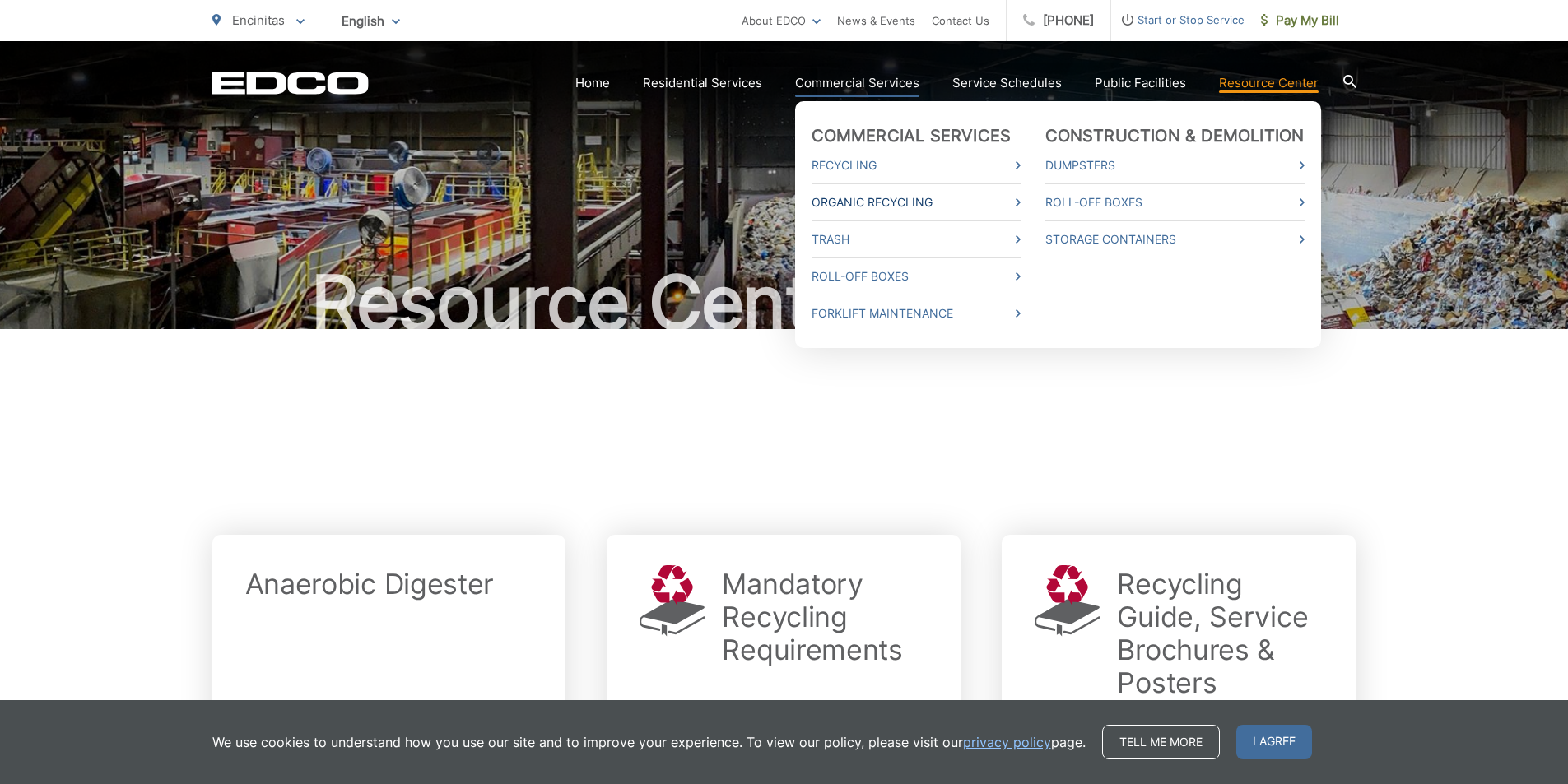 click on "Organic Recycling" at bounding box center [916, 202] 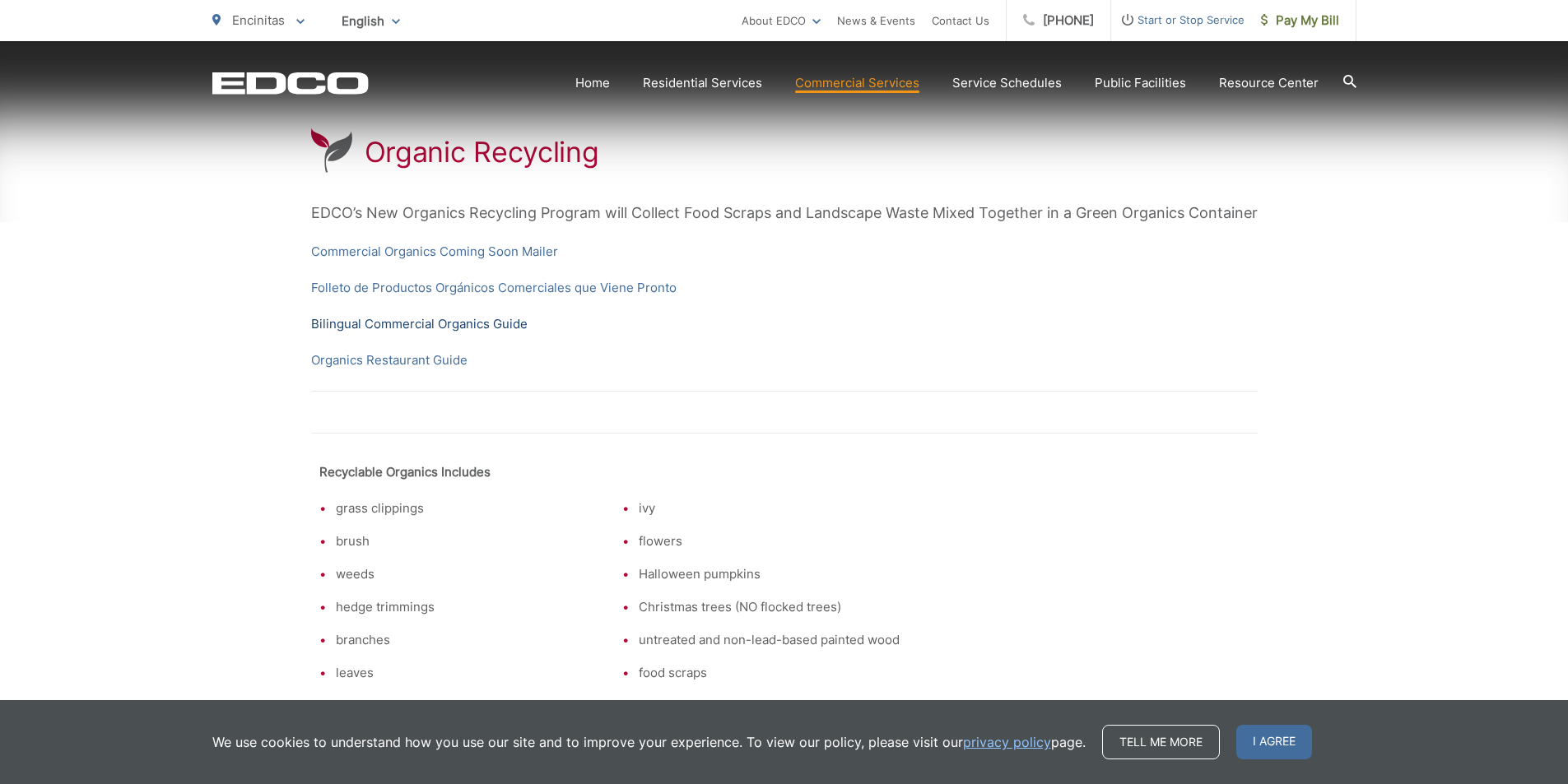 scroll, scrollTop: 329, scrollLeft: 0, axis: vertical 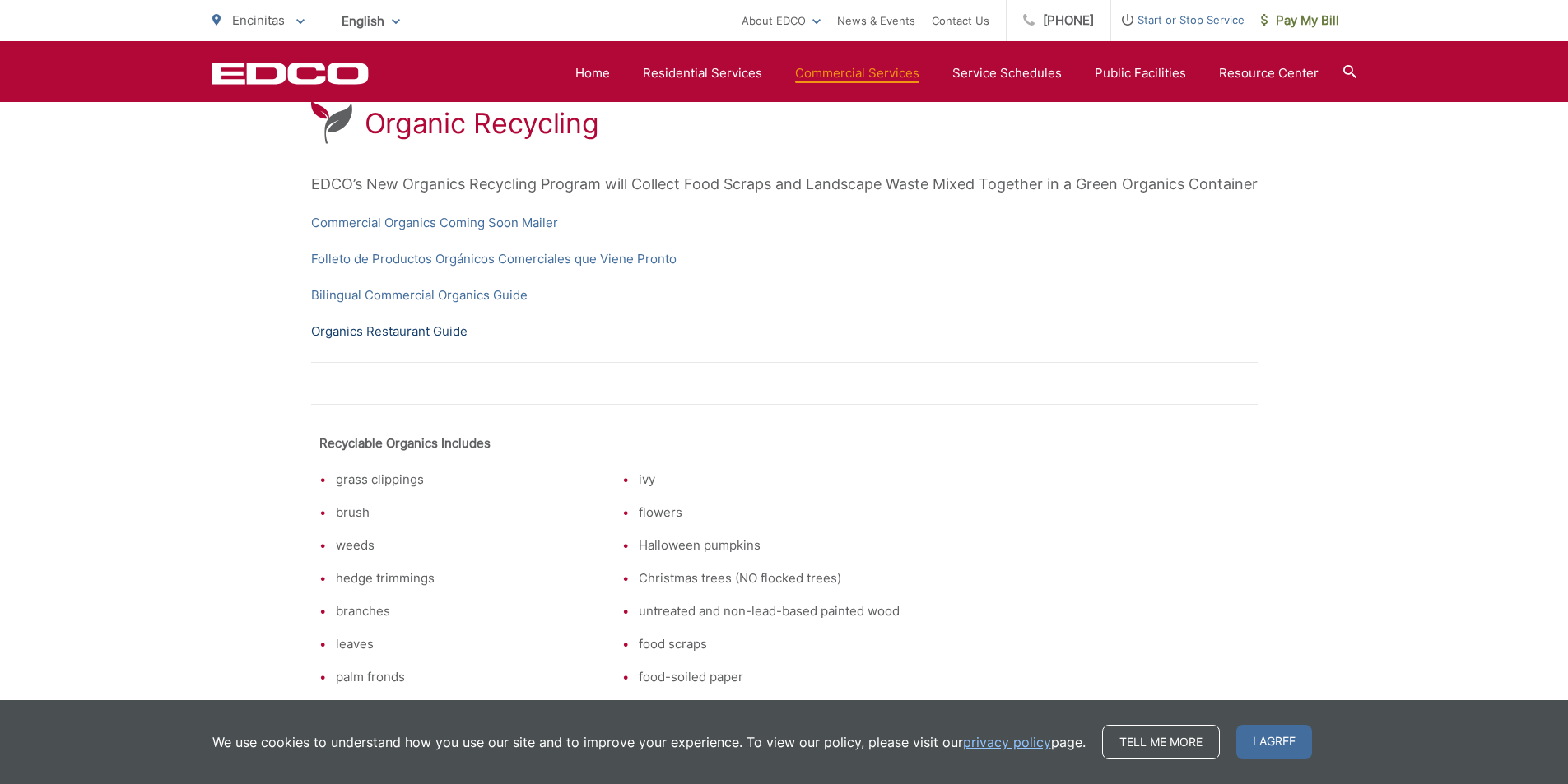 click on "Organics Restaurant Guide" at bounding box center (389, 332) 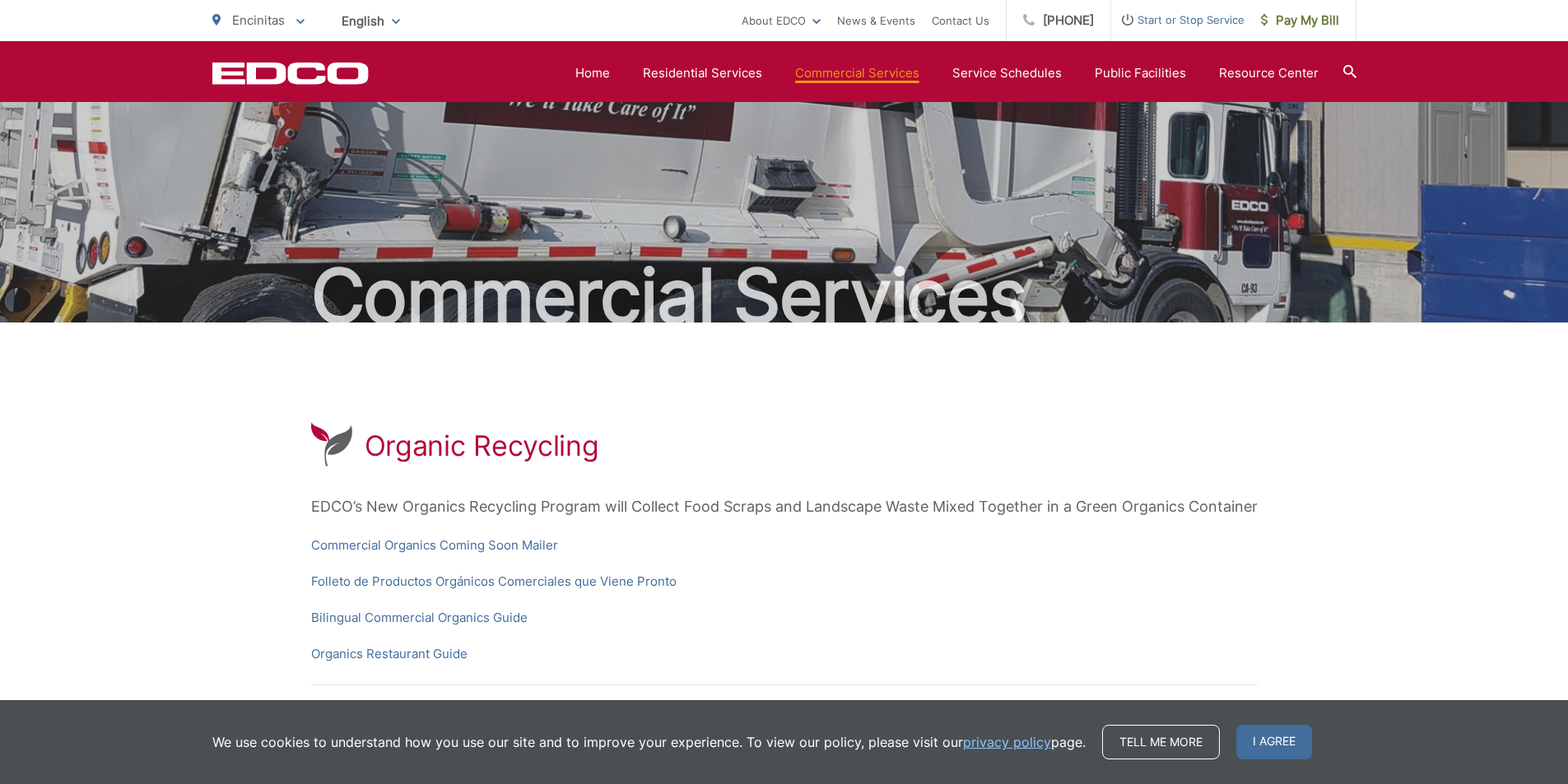 scroll, scrollTop: 0, scrollLeft: 0, axis: both 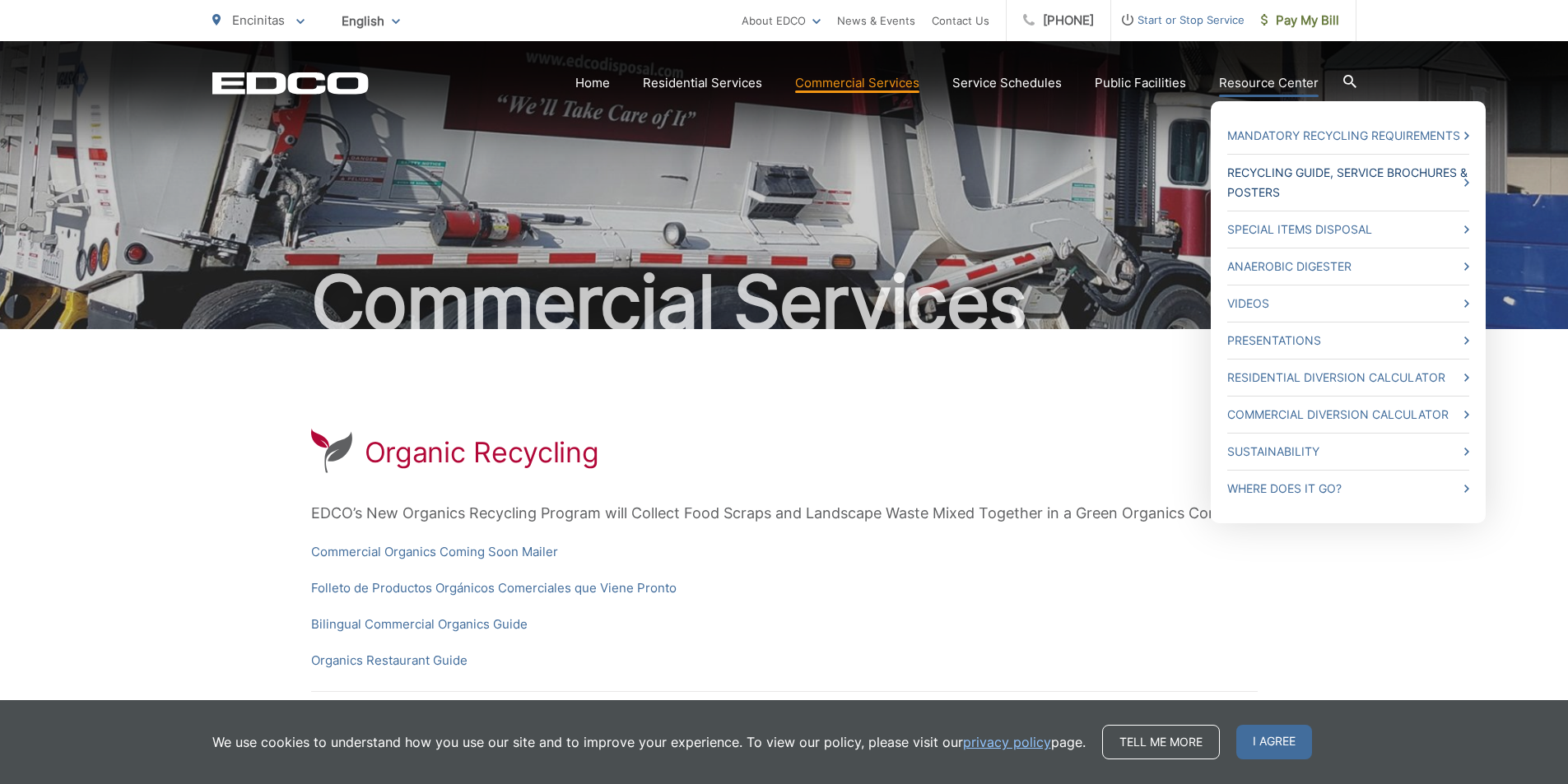 click on "Recycling Guide, Service Brochures & Posters" at bounding box center [1348, 183] 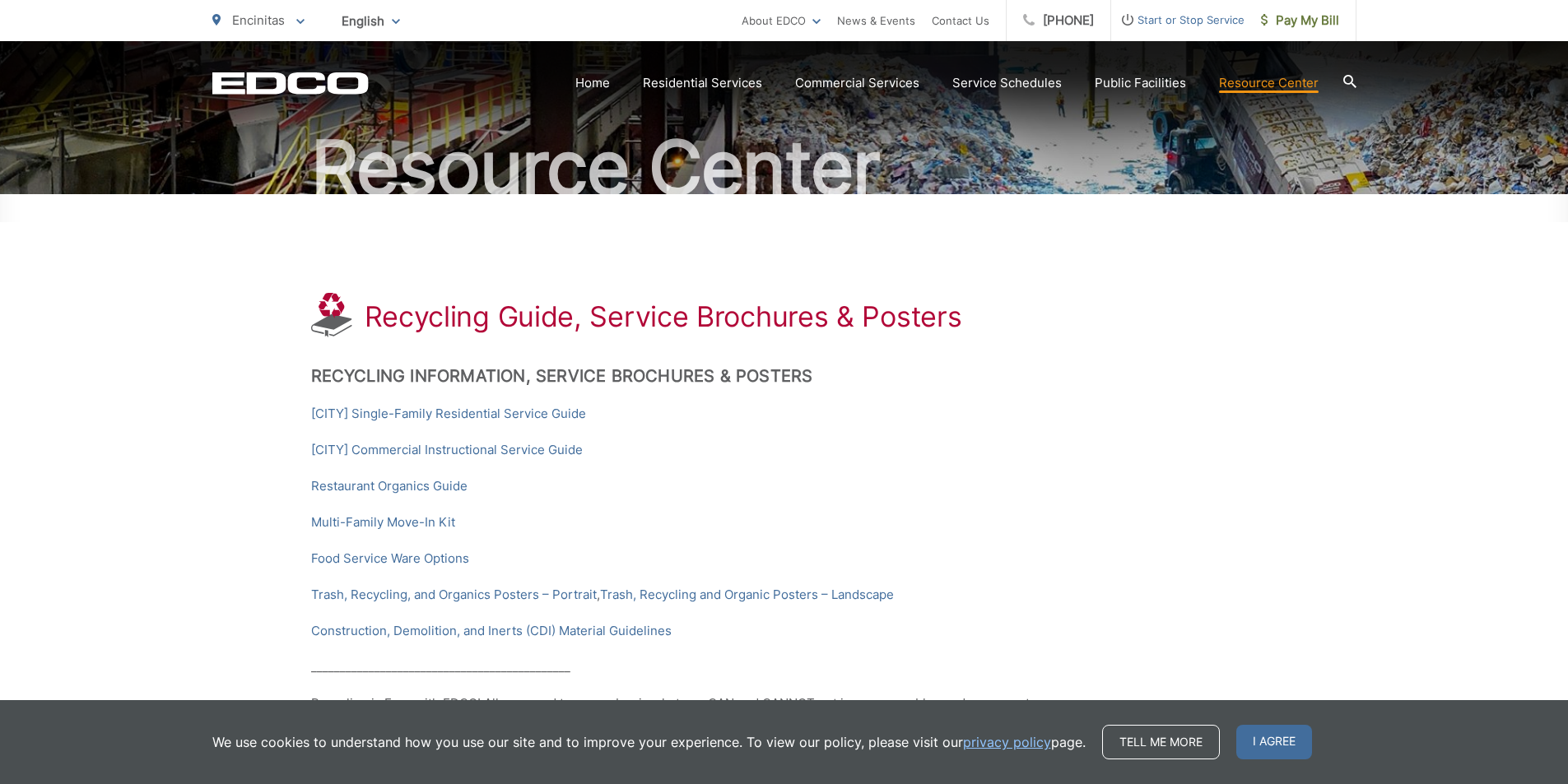 scroll, scrollTop: 165, scrollLeft: 0, axis: vertical 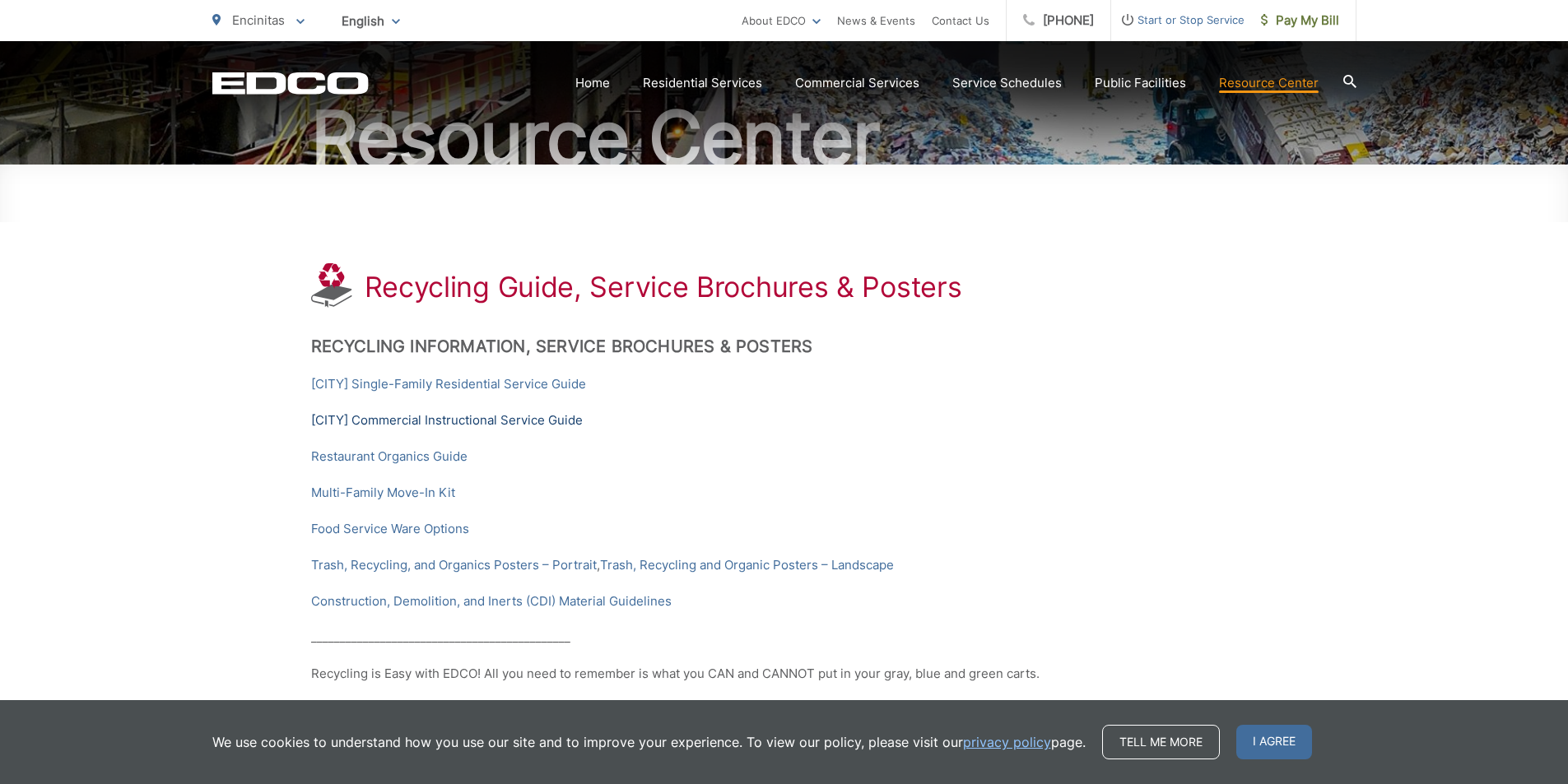 click on "[CITY] Commercial Instructional Service Guide" at bounding box center (447, 420) 